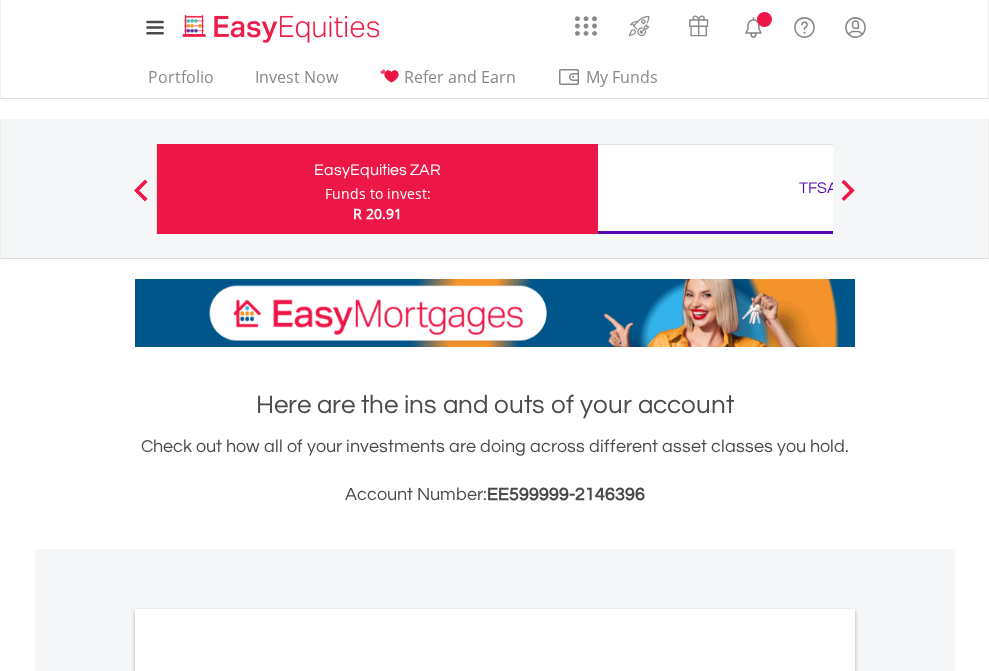 scroll, scrollTop: 0, scrollLeft: 0, axis: both 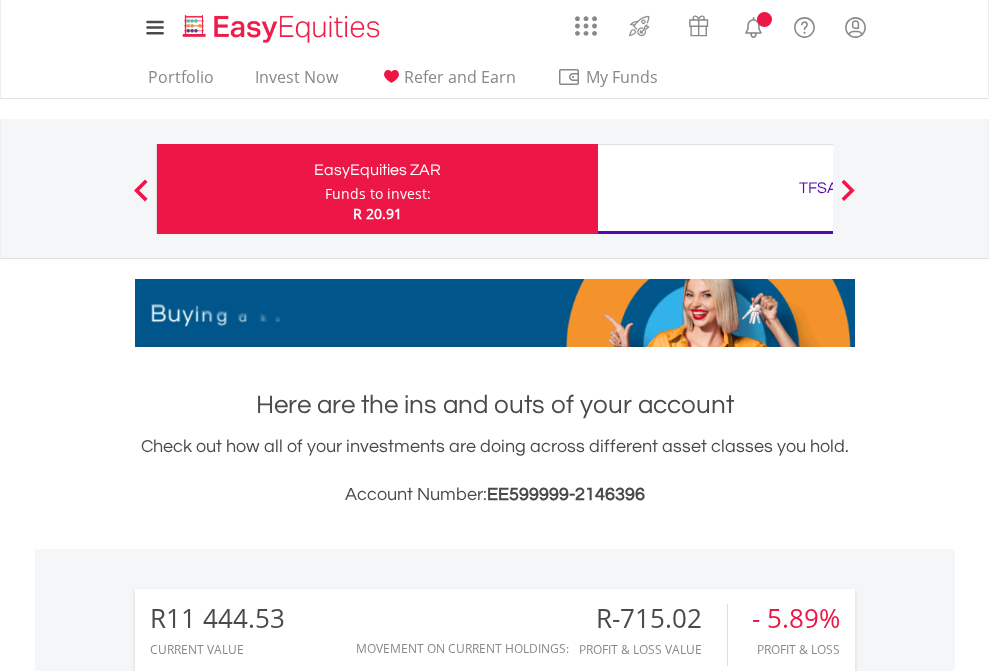 click on "Funds to invest:" at bounding box center (378, 194) 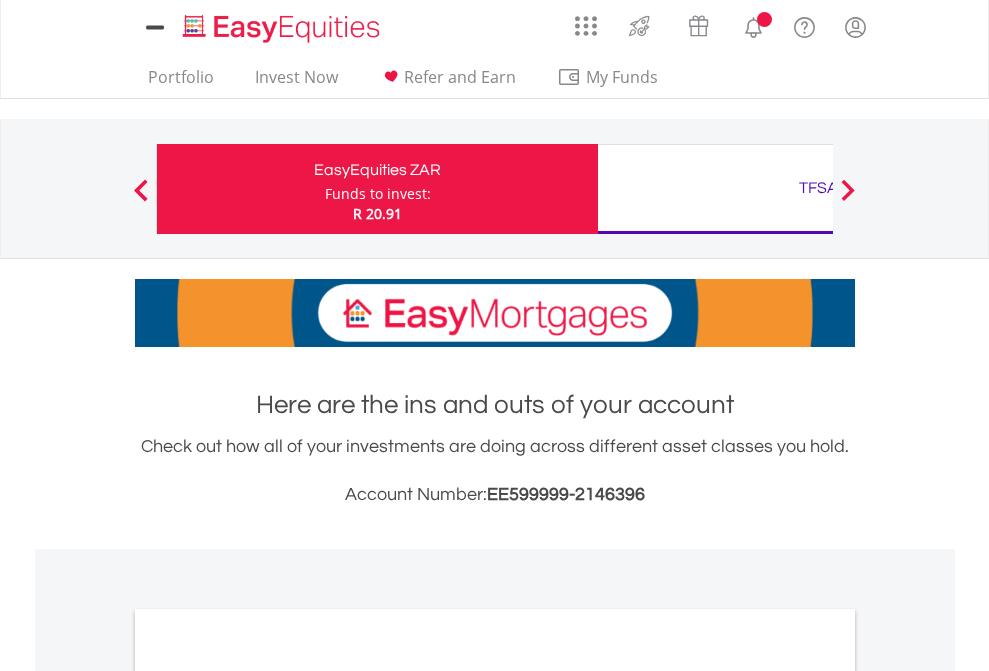 scroll, scrollTop: 0, scrollLeft: 0, axis: both 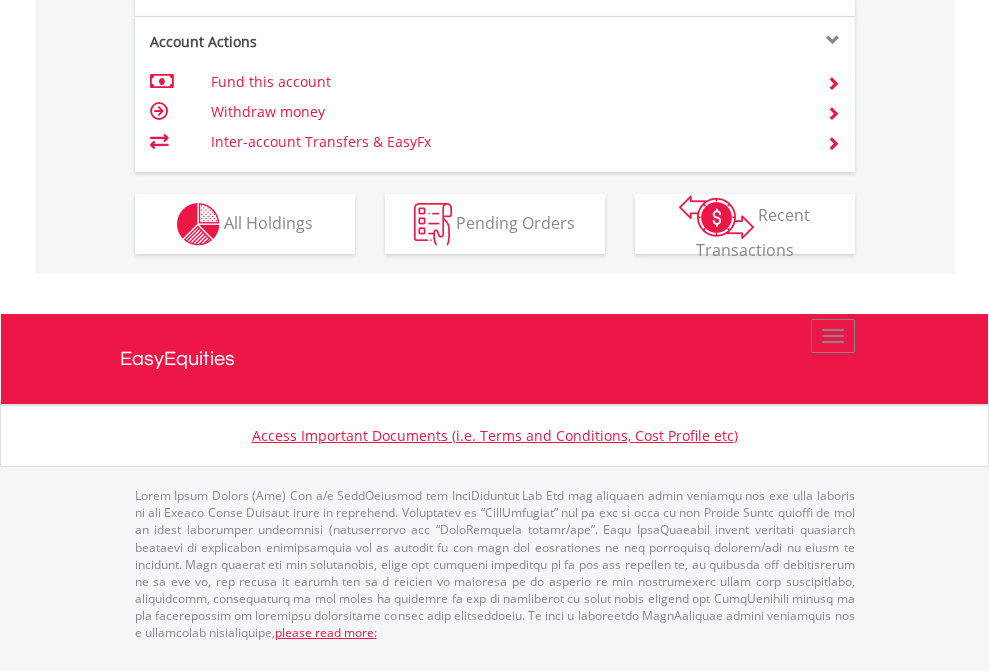 click on "Investment types" at bounding box center (706, -337) 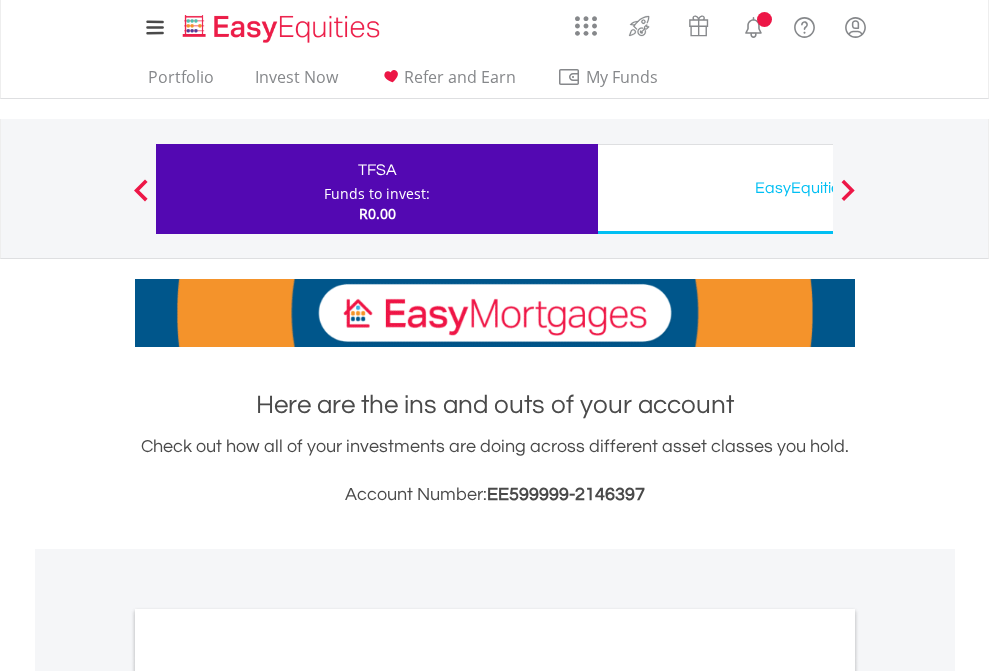 scroll, scrollTop: 0, scrollLeft: 0, axis: both 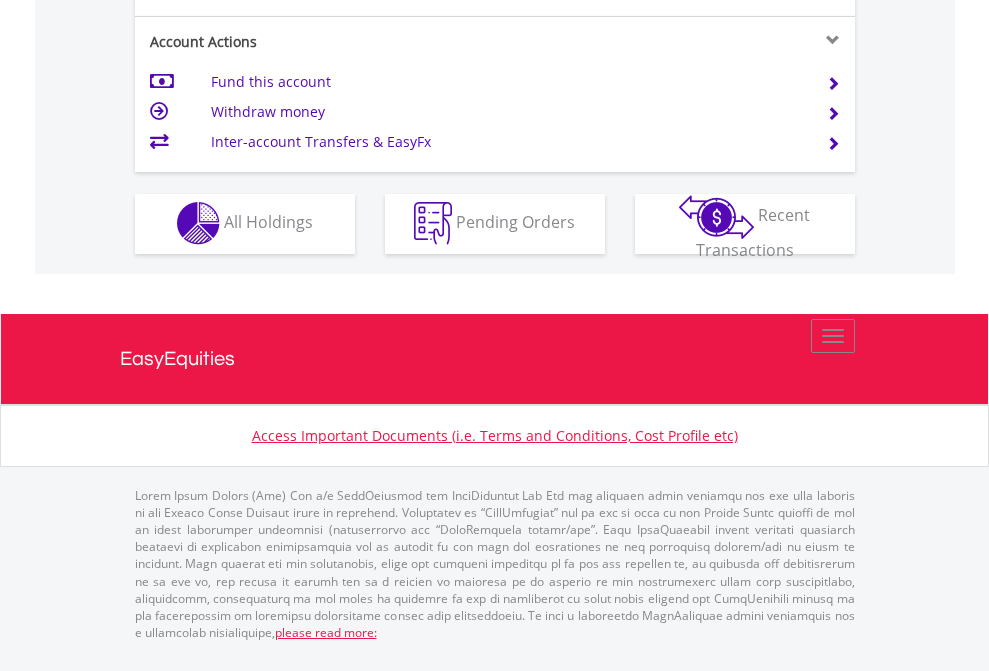 click on "Investment types" at bounding box center (706, -353) 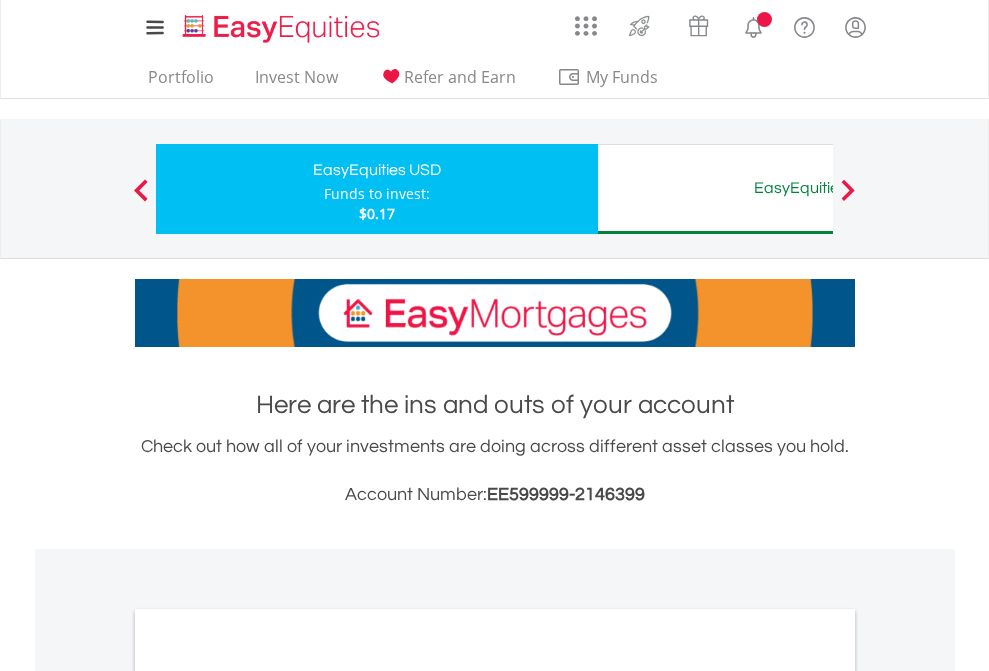 scroll, scrollTop: 0, scrollLeft: 0, axis: both 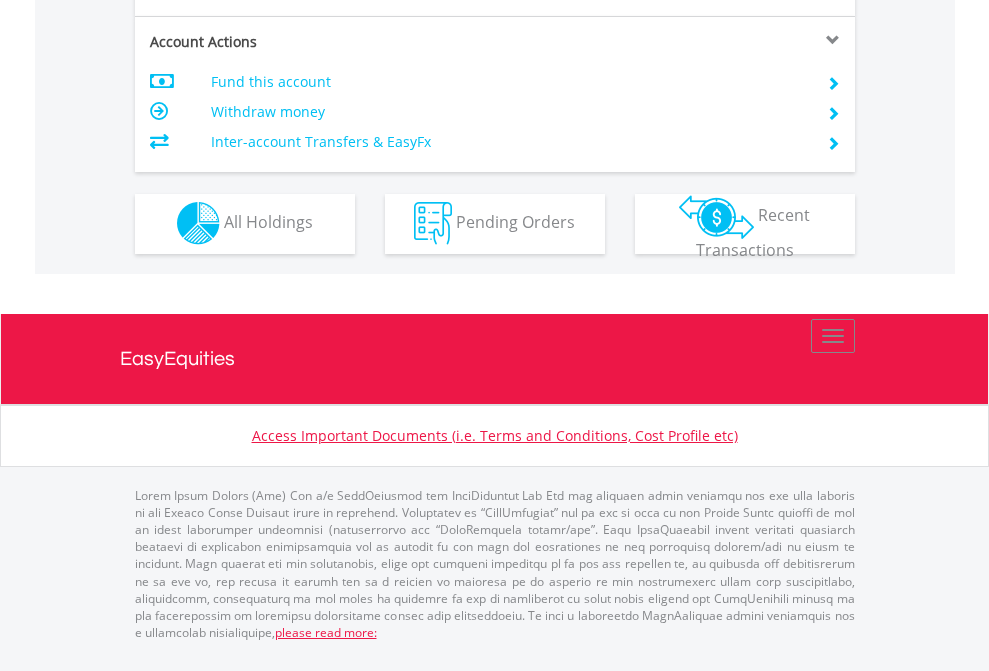 click on "Investment types" at bounding box center (706, -353) 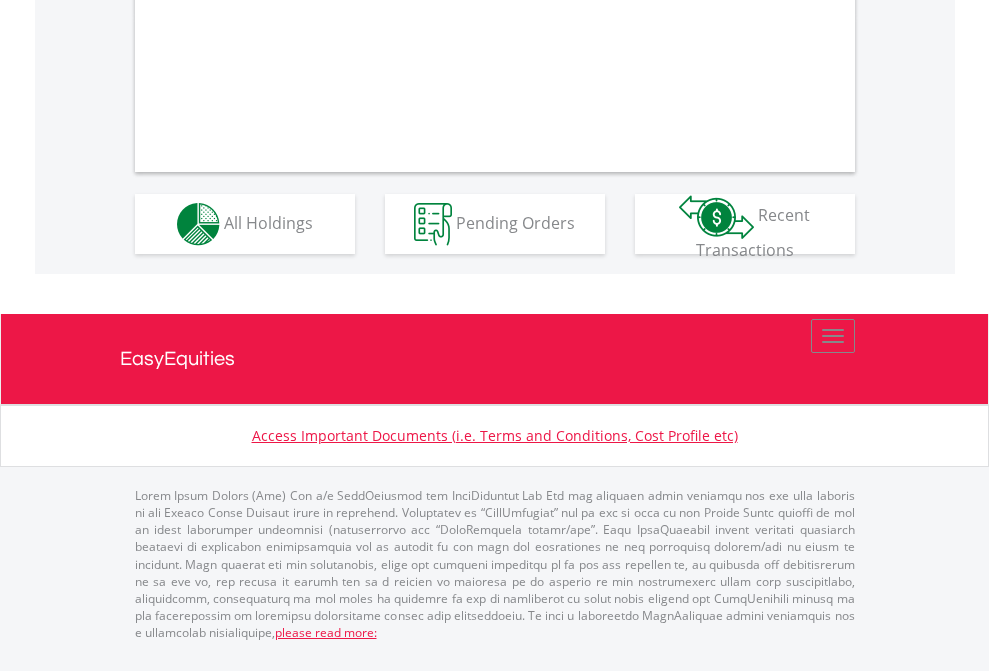 scroll, scrollTop: 1870, scrollLeft: 0, axis: vertical 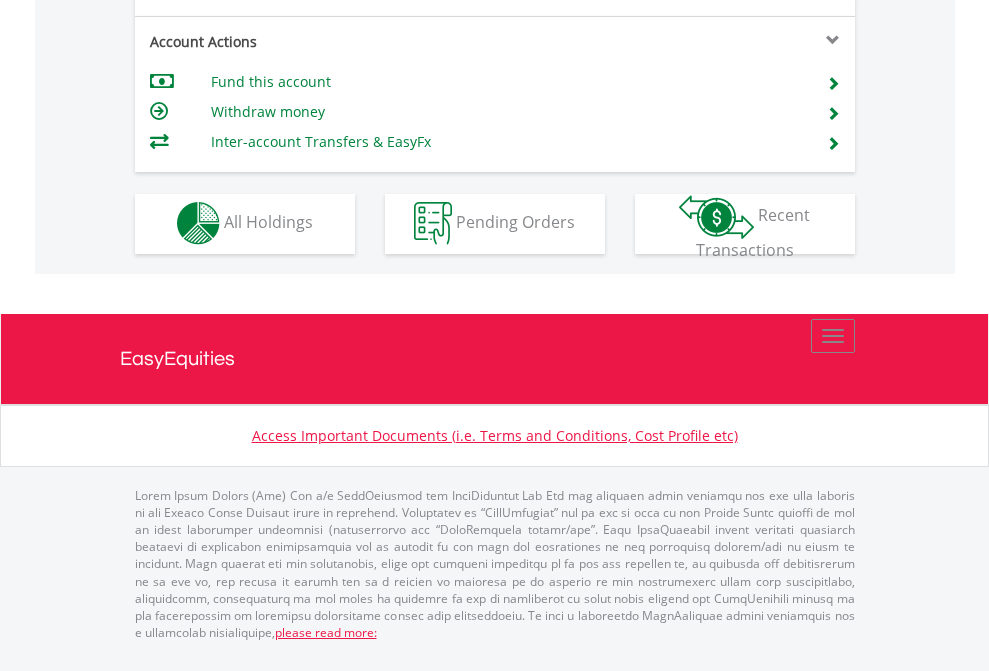click on "Investment types" at bounding box center (706, -353) 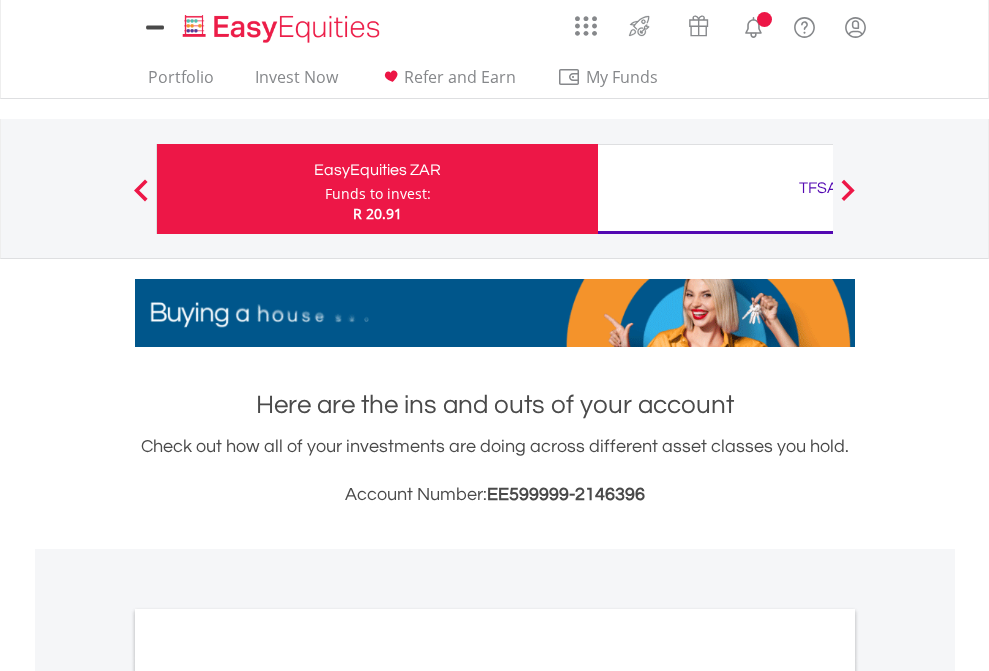click on "All Holdings" at bounding box center [268, 1096] 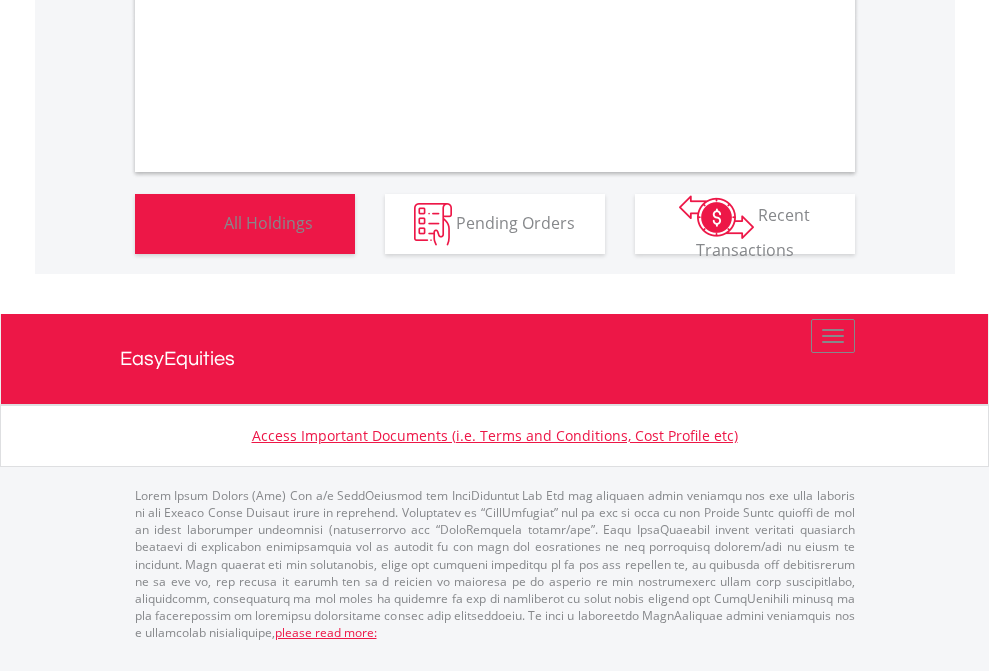 scroll, scrollTop: 1202, scrollLeft: 0, axis: vertical 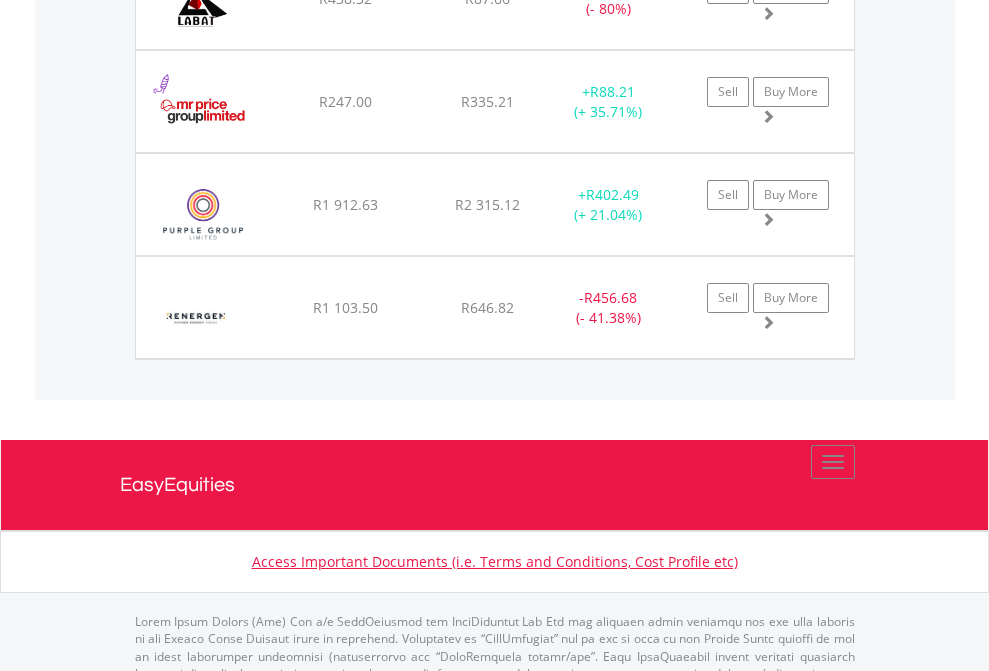 click on "TFSA" at bounding box center (818, -2116) 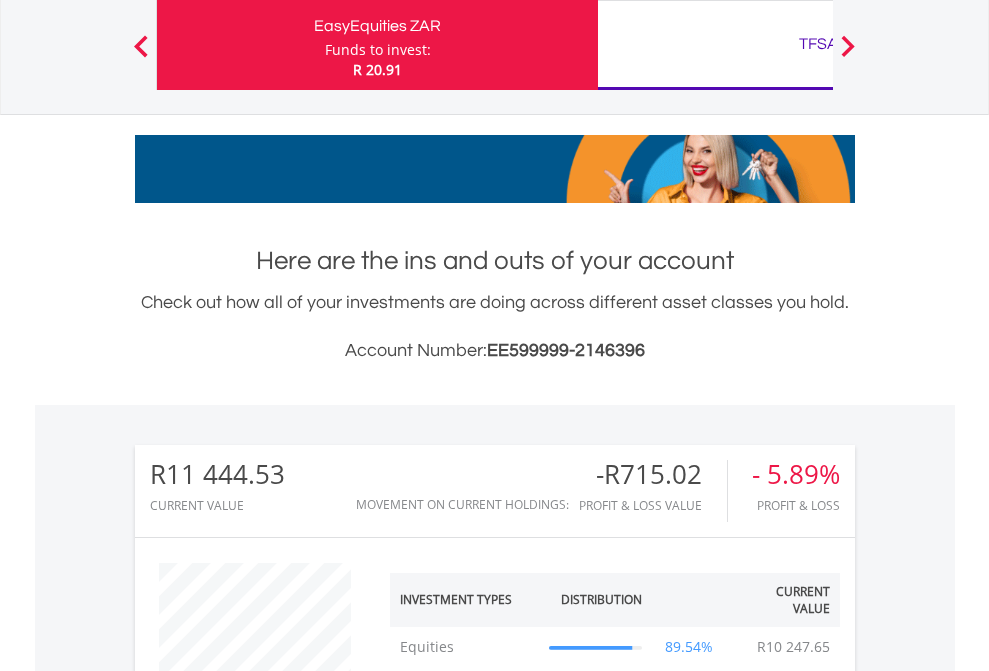 click on "All Holdings" at bounding box center (268, 1402) 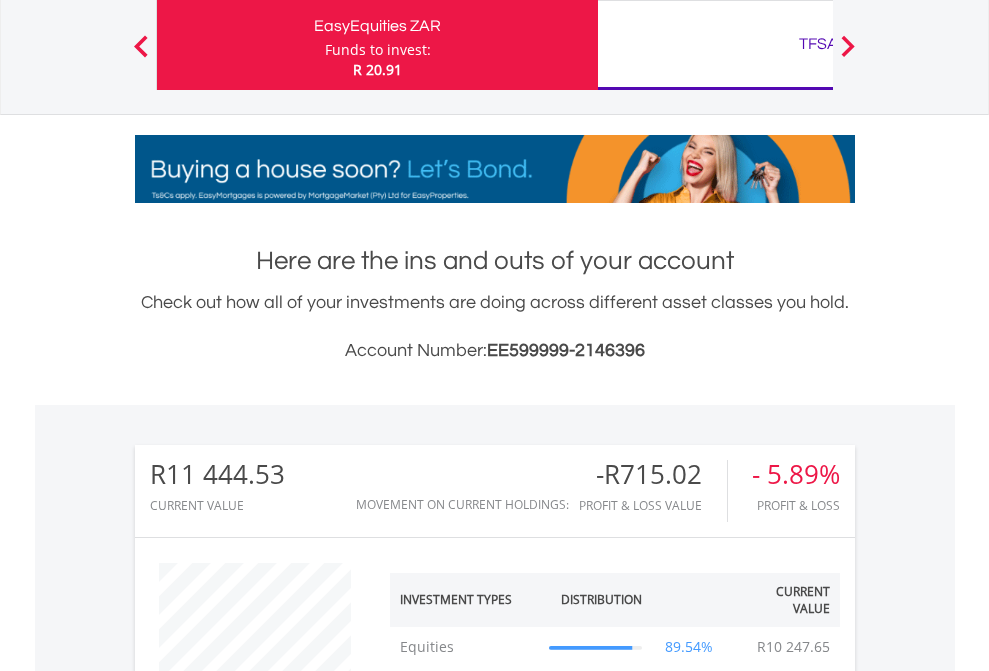 scroll, scrollTop: 1573, scrollLeft: 0, axis: vertical 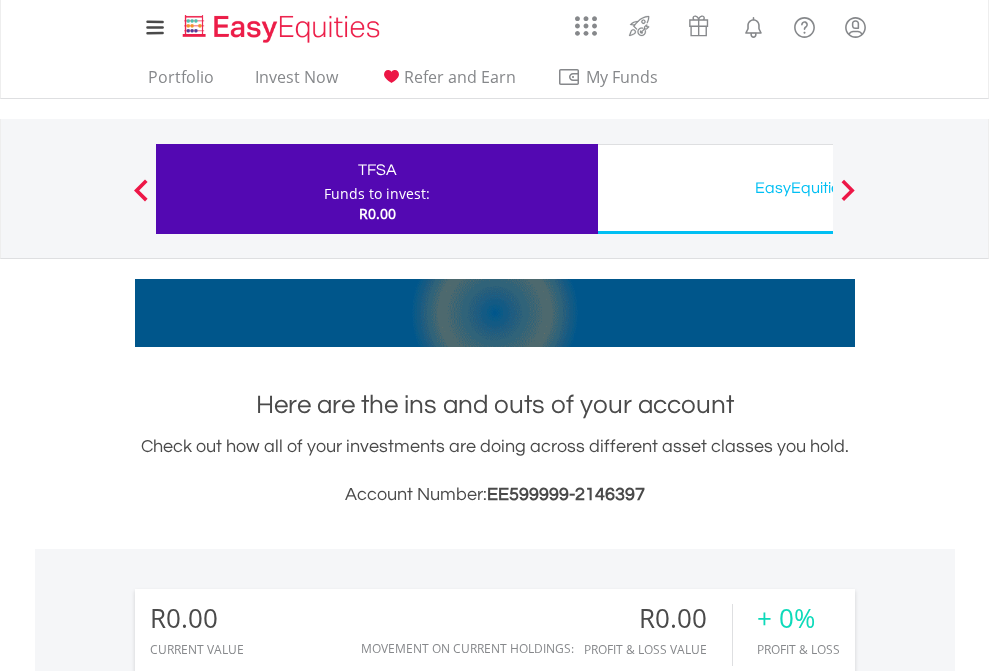 click on "EasyEquities USD" at bounding box center (818, 188) 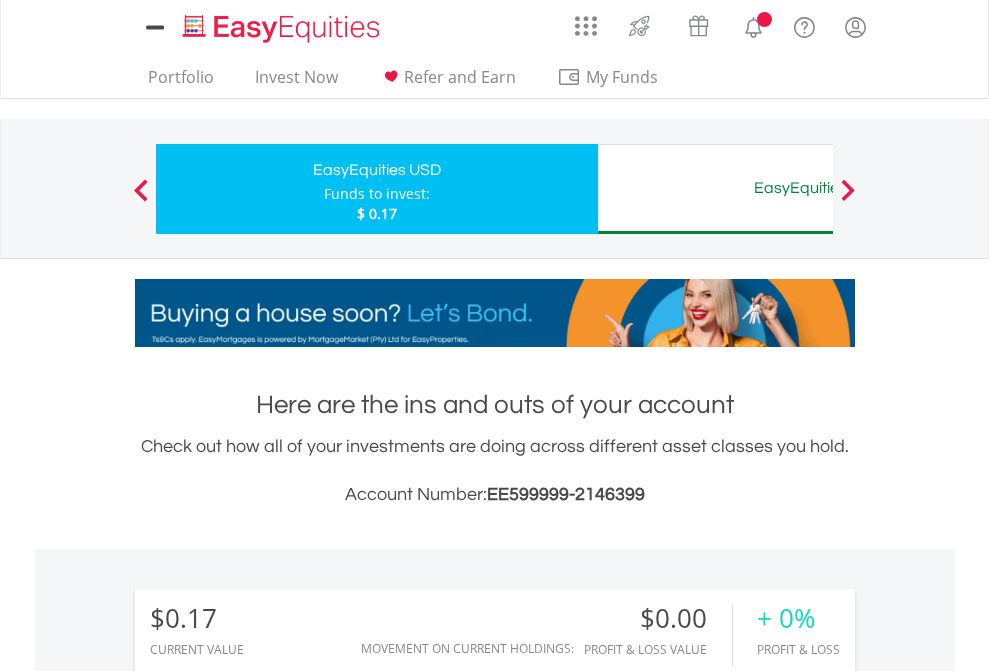 scroll, scrollTop: 0, scrollLeft: 0, axis: both 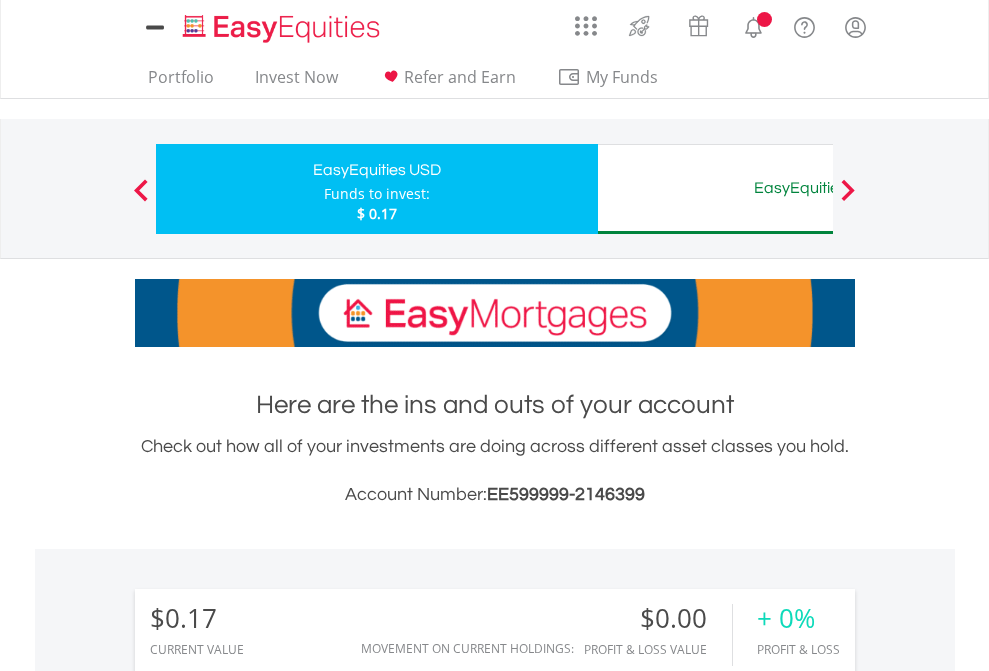 click on "All Holdings" at bounding box center [268, 1442] 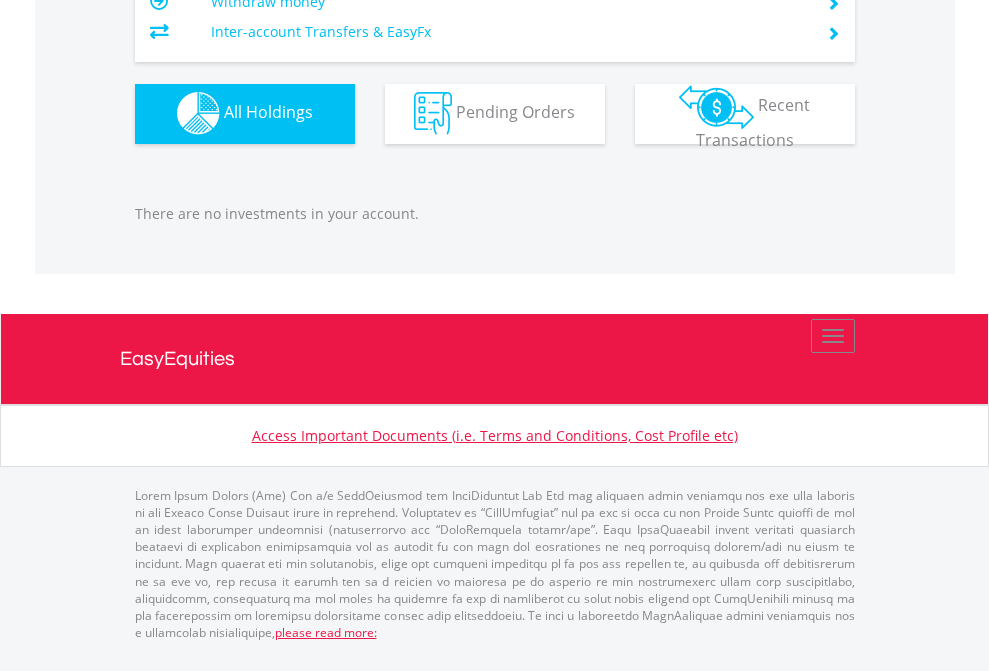 scroll, scrollTop: 1980, scrollLeft: 0, axis: vertical 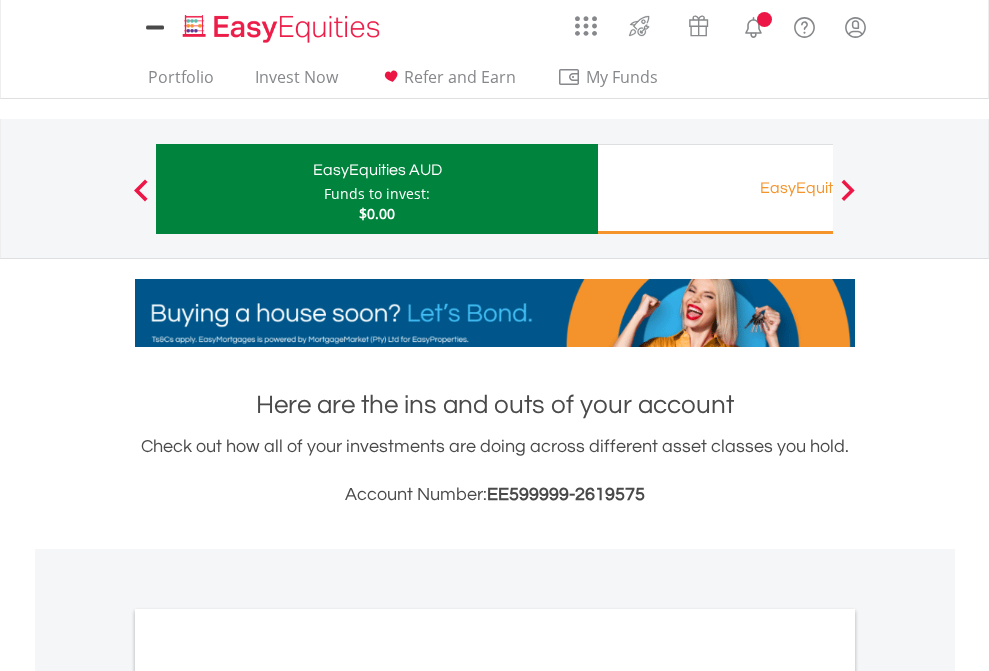 click on "All Holdings" at bounding box center [268, 1096] 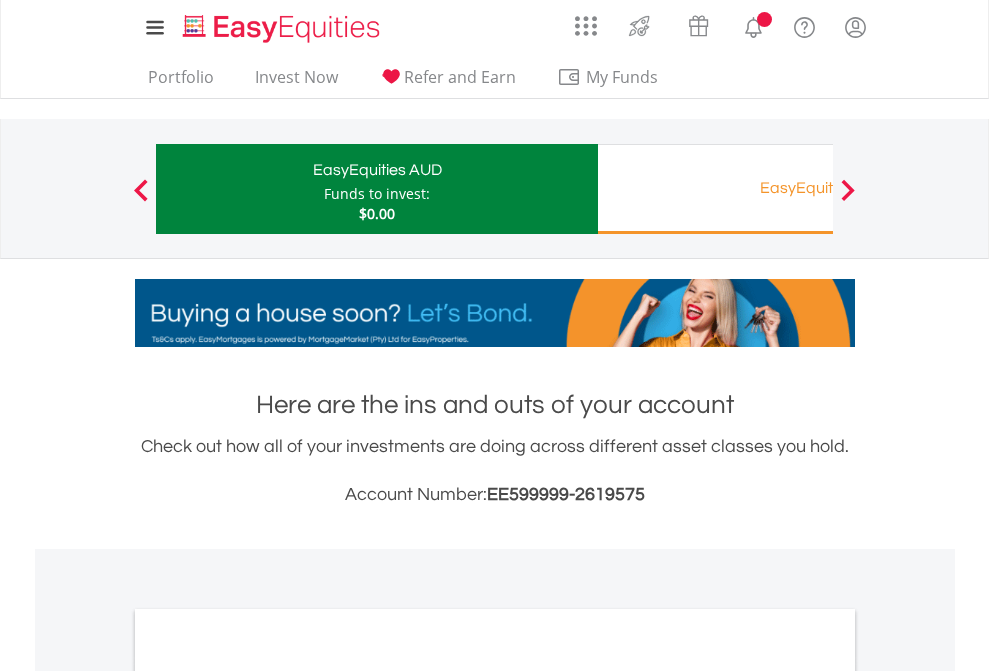 scroll, scrollTop: 1202, scrollLeft: 0, axis: vertical 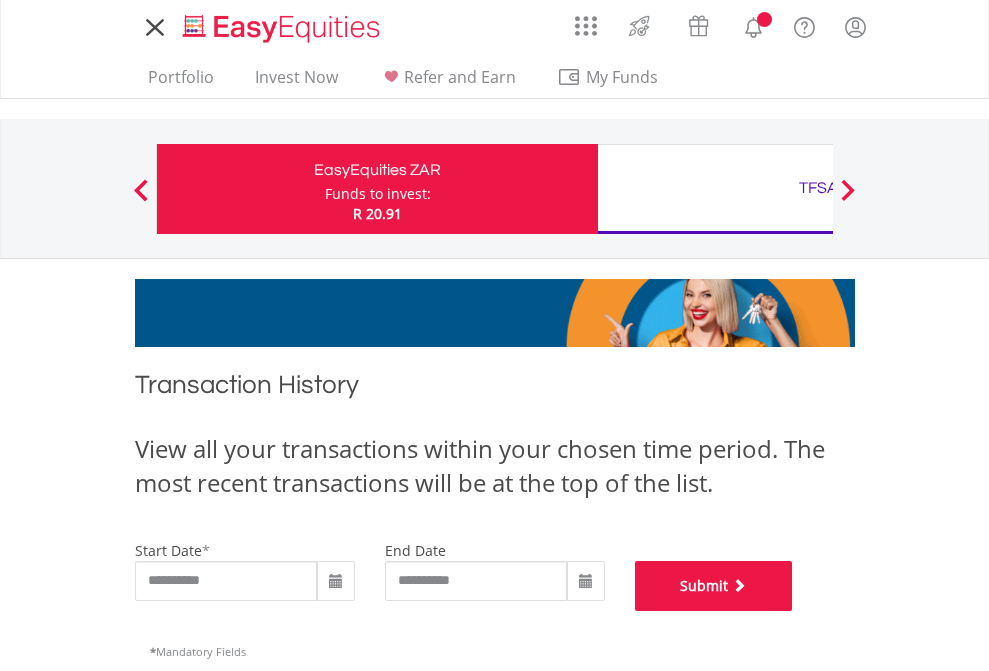 click on "Submit" at bounding box center [714, 586] 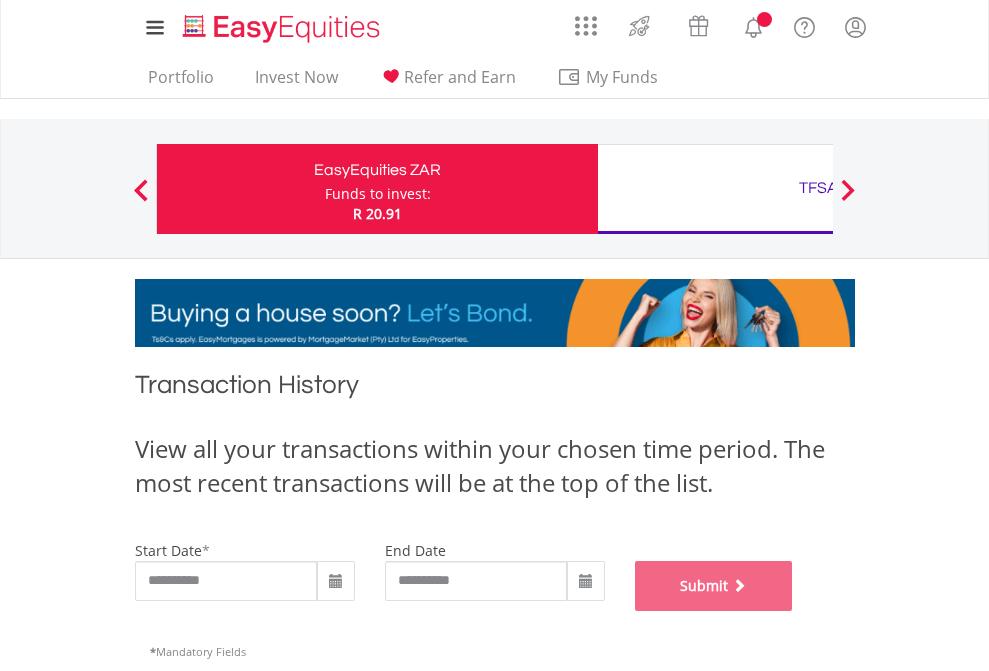 scroll, scrollTop: 811, scrollLeft: 0, axis: vertical 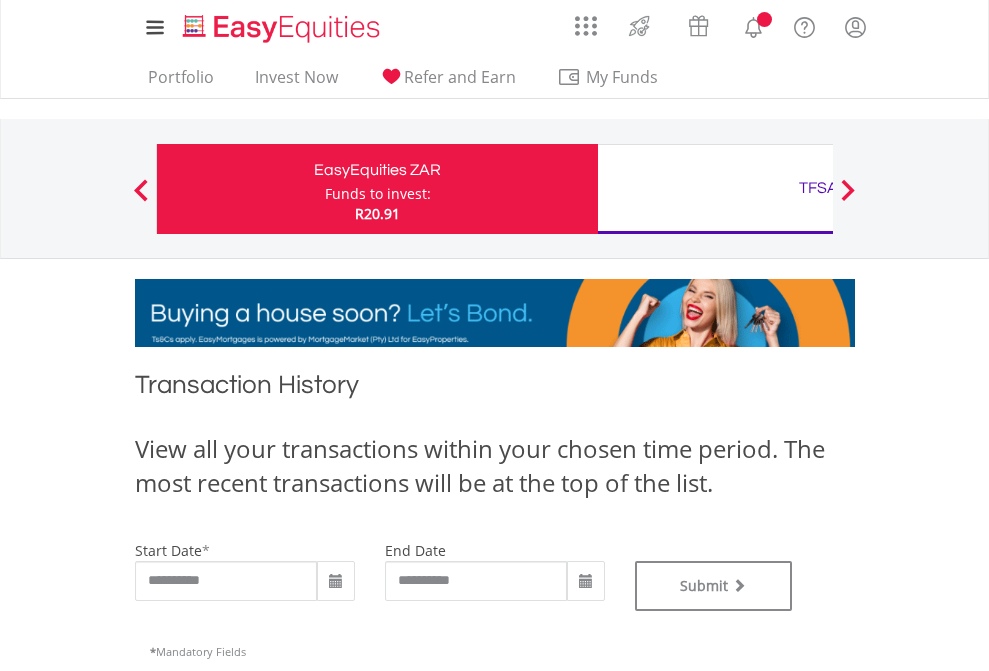 click on "TFSA" at bounding box center [818, 188] 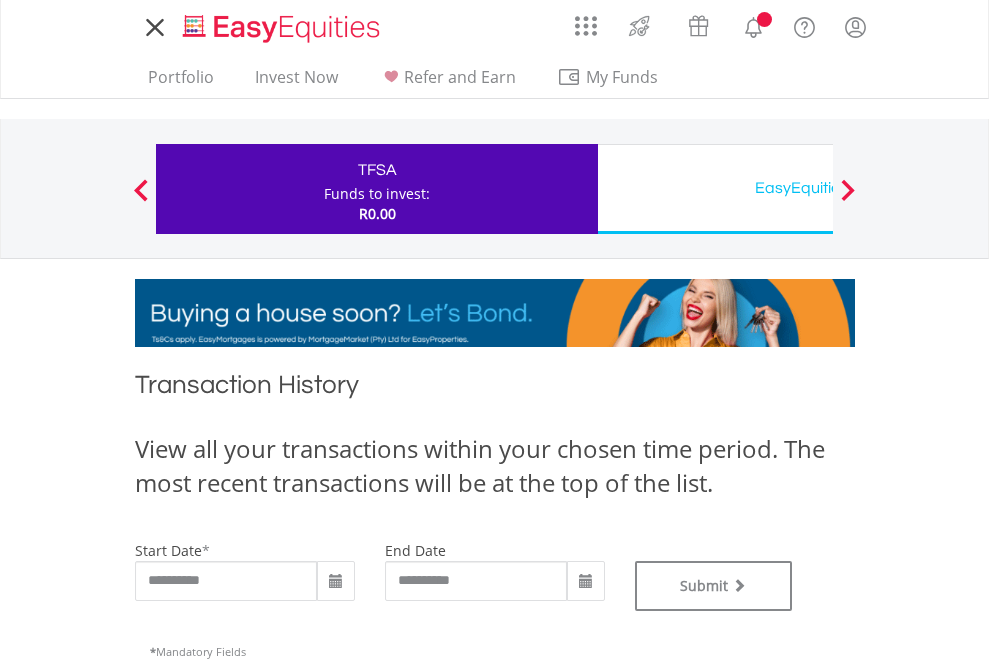 scroll, scrollTop: 0, scrollLeft: 0, axis: both 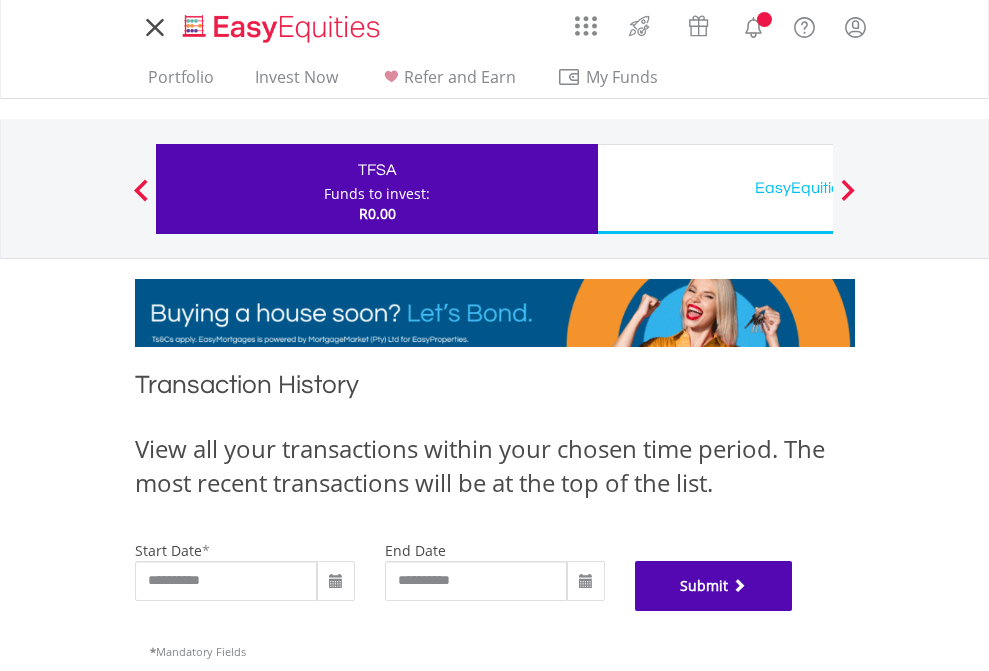 click on "Submit" at bounding box center [714, 586] 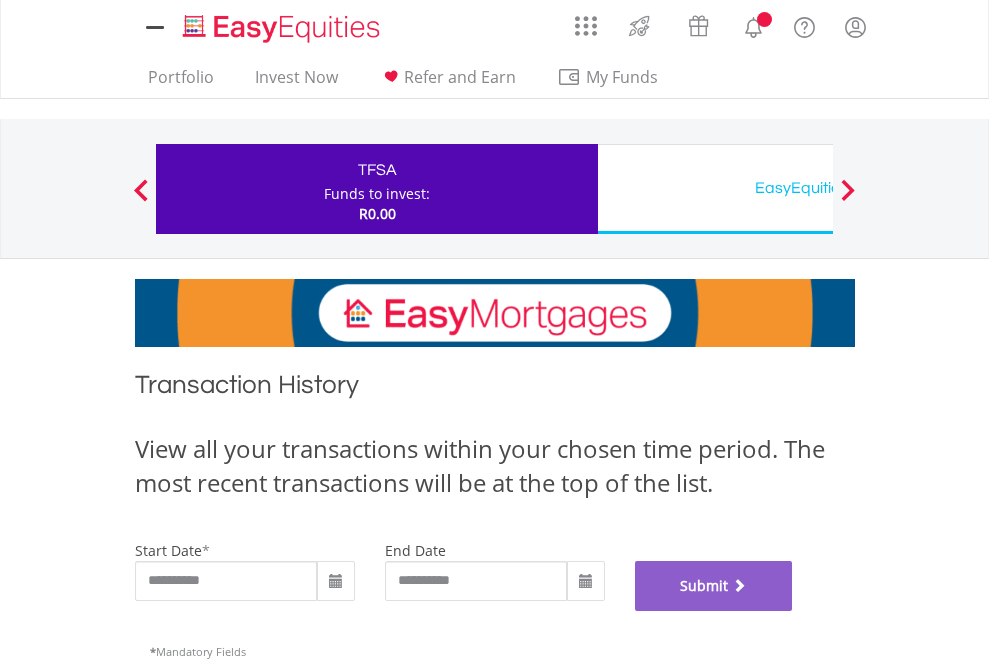 scroll, scrollTop: 811, scrollLeft: 0, axis: vertical 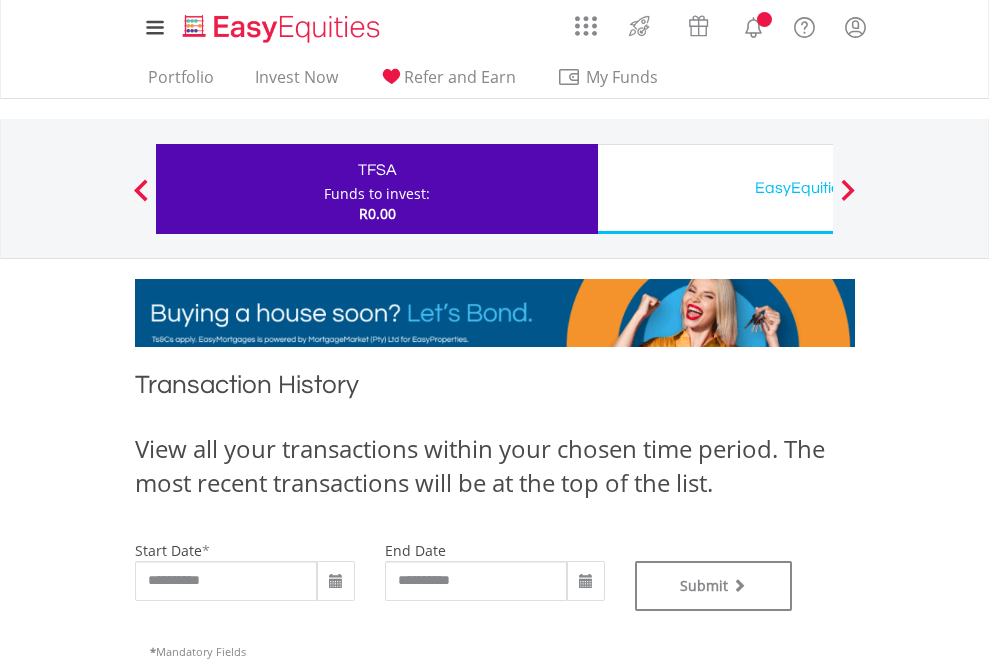 click on "EasyEquities USD" at bounding box center (818, 188) 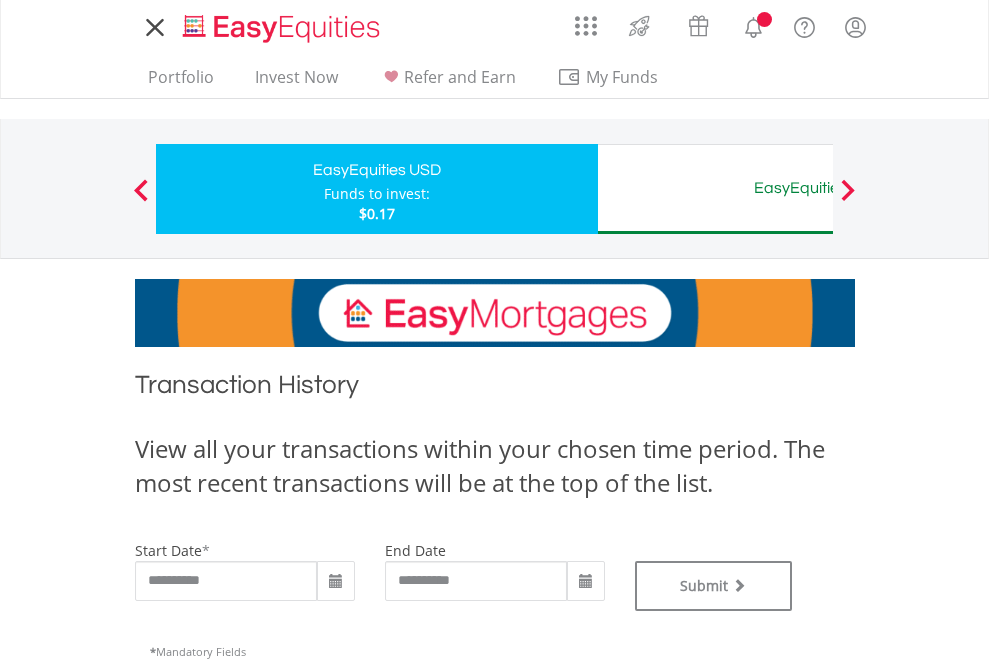 scroll, scrollTop: 0, scrollLeft: 0, axis: both 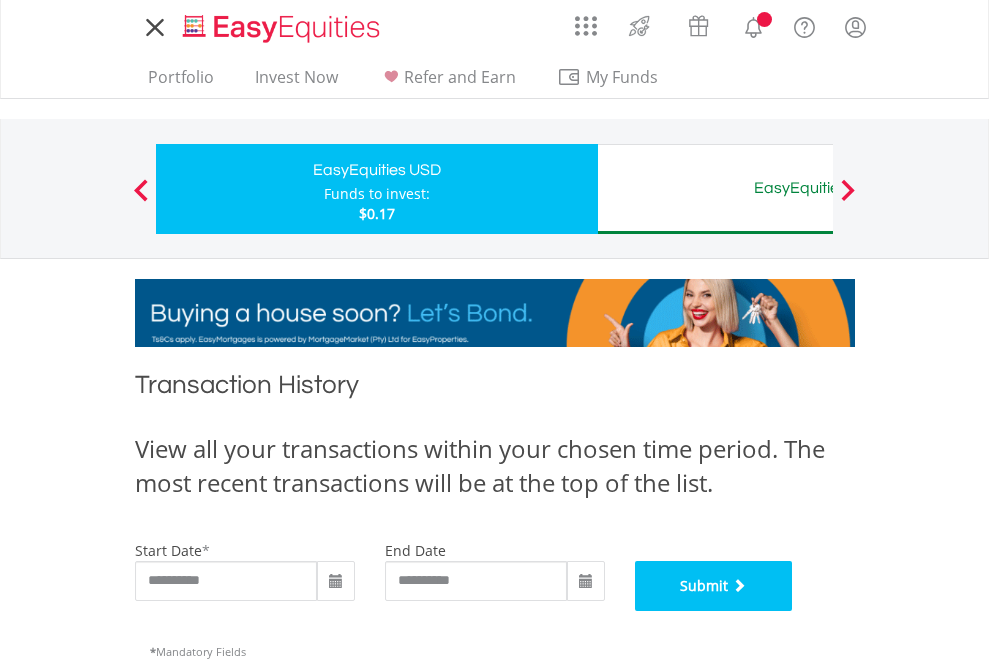 click on "Submit" at bounding box center [714, 586] 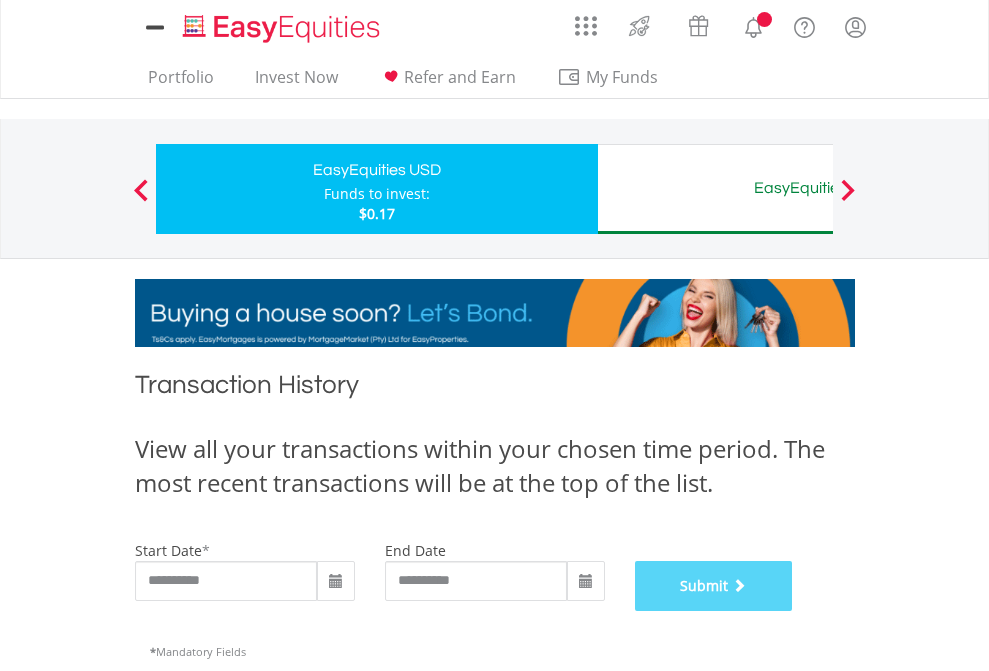 scroll, scrollTop: 811, scrollLeft: 0, axis: vertical 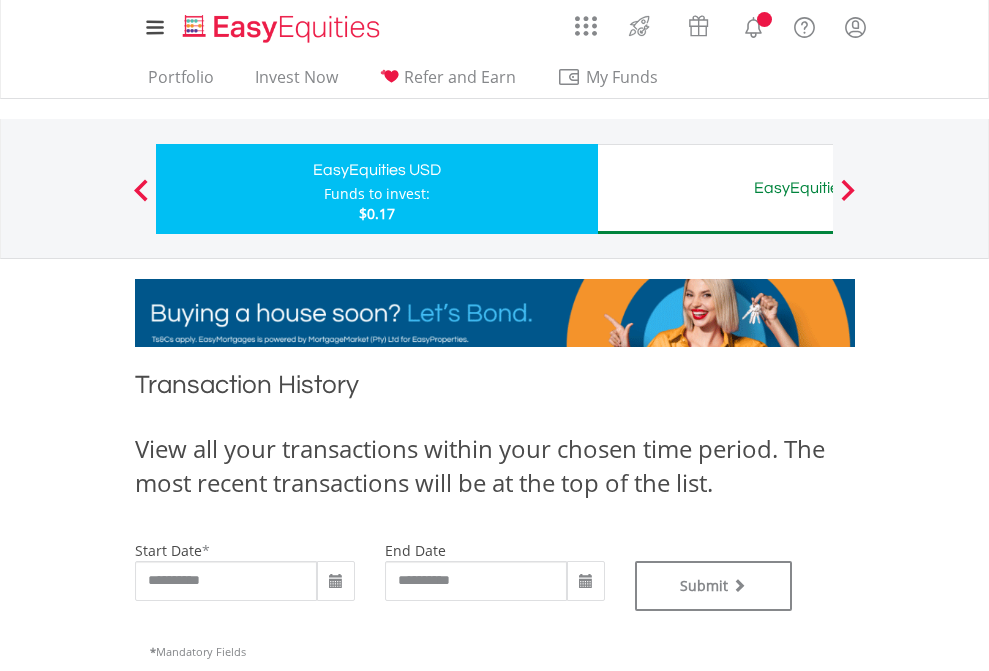 click on "EasyEquities AUD" at bounding box center (818, 188) 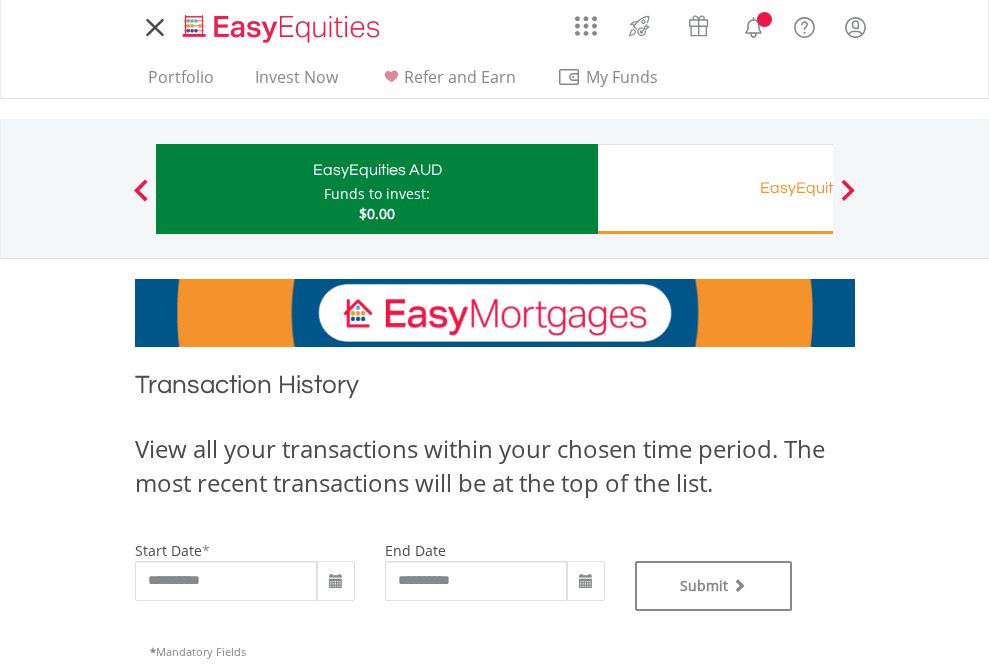 scroll, scrollTop: 0, scrollLeft: 0, axis: both 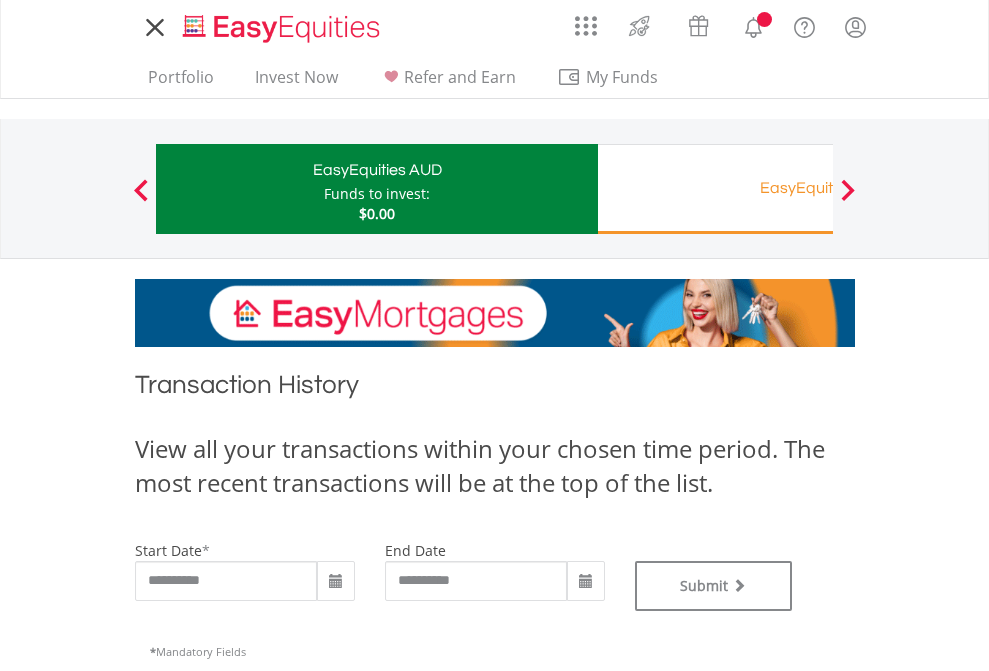type on "**********" 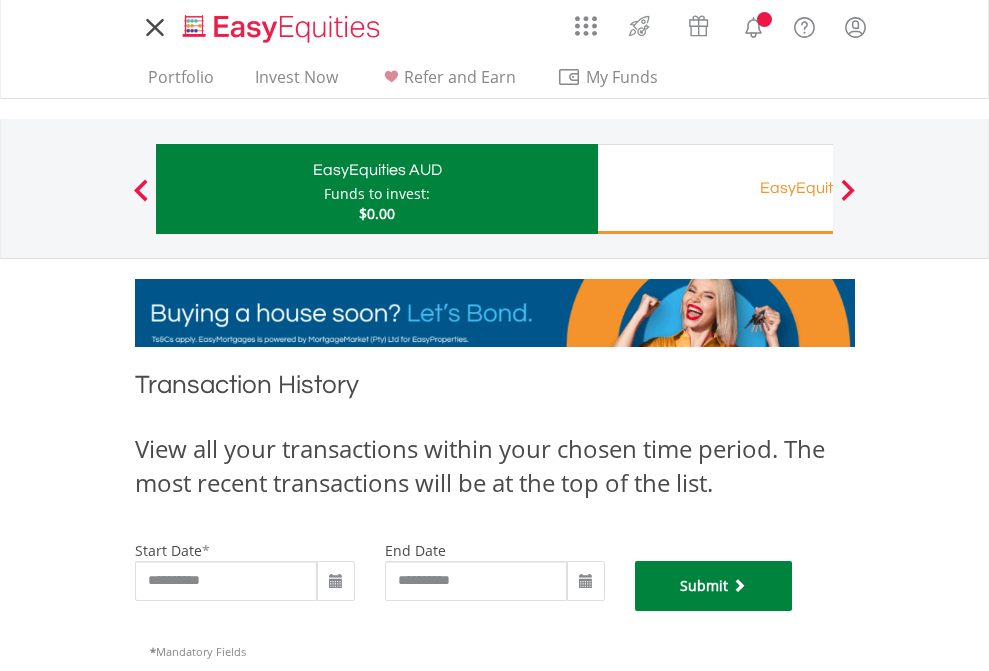 click on "Submit" at bounding box center (714, 586) 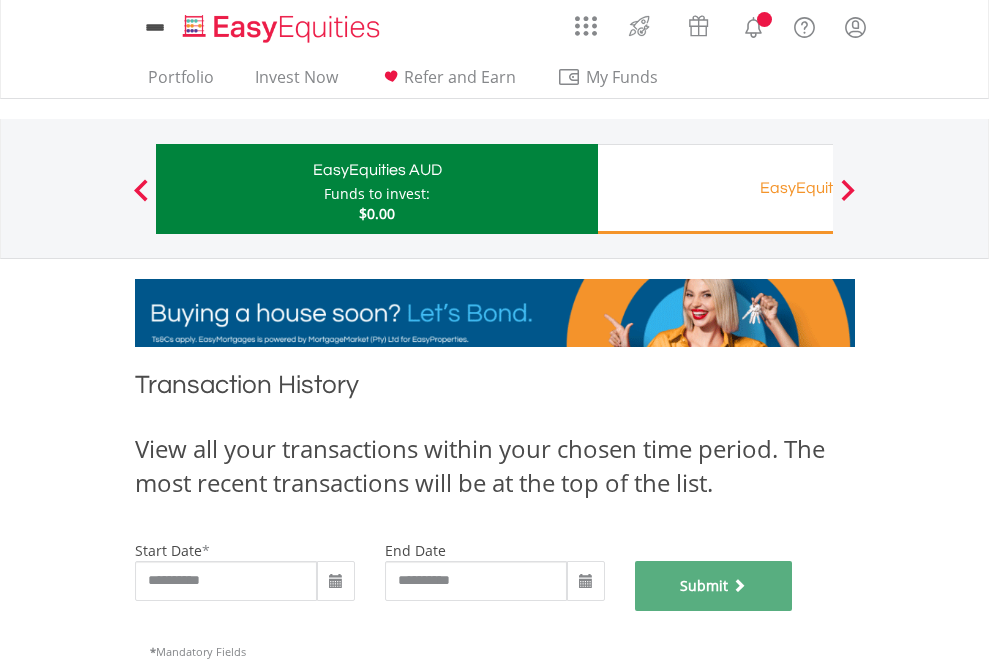 scroll, scrollTop: 811, scrollLeft: 0, axis: vertical 